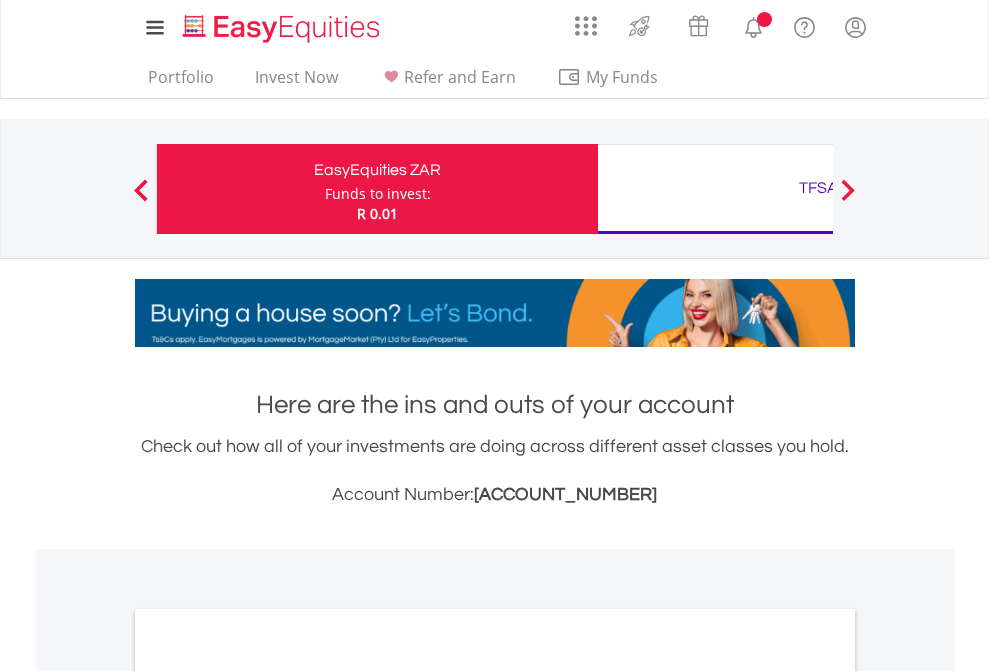 scroll, scrollTop: 0, scrollLeft: 0, axis: both 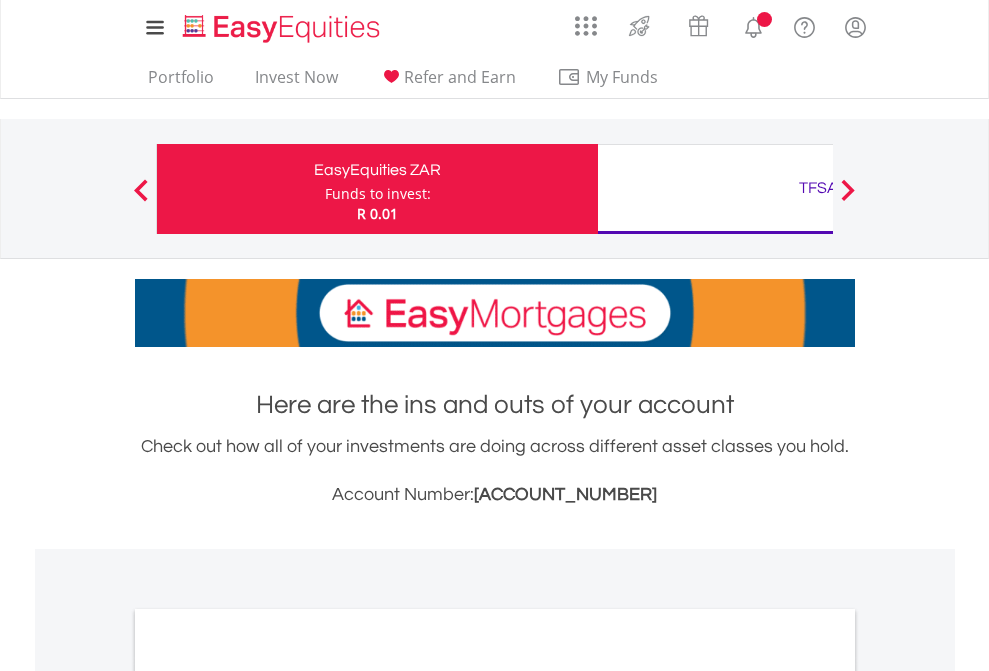 click on "Funds to invest:" at bounding box center [378, 194] 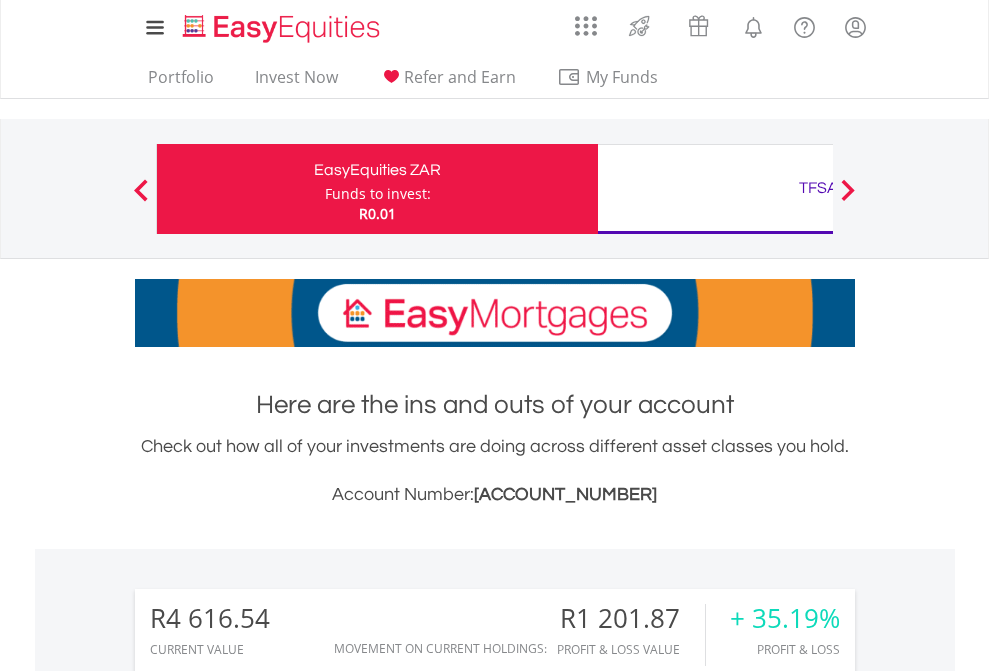 scroll, scrollTop: 1342, scrollLeft: 0, axis: vertical 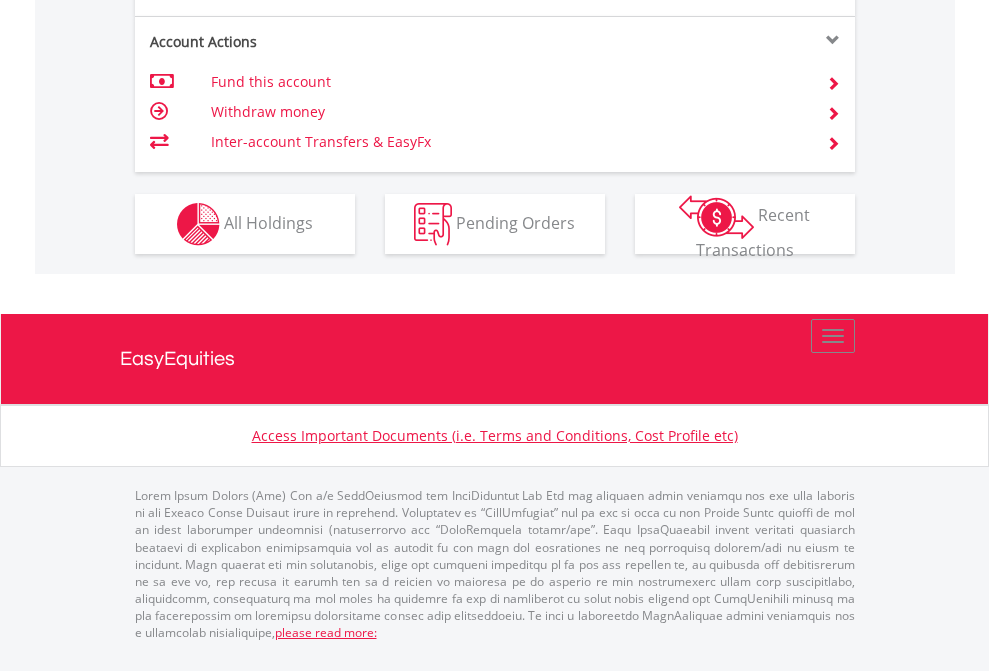click on "Investment types" at bounding box center [706, -337] 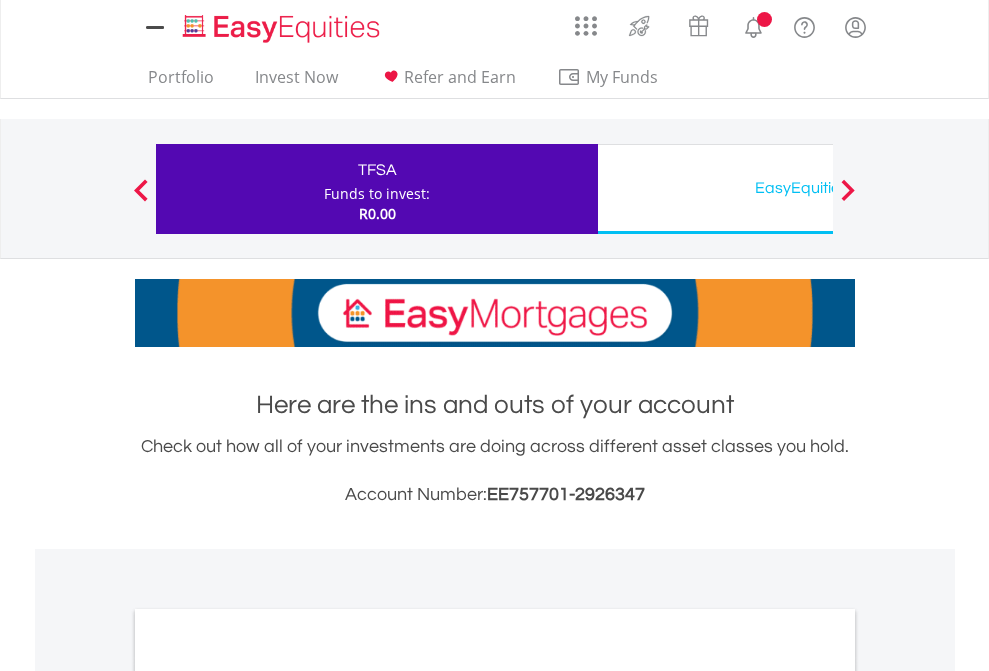 scroll, scrollTop: 0, scrollLeft: 0, axis: both 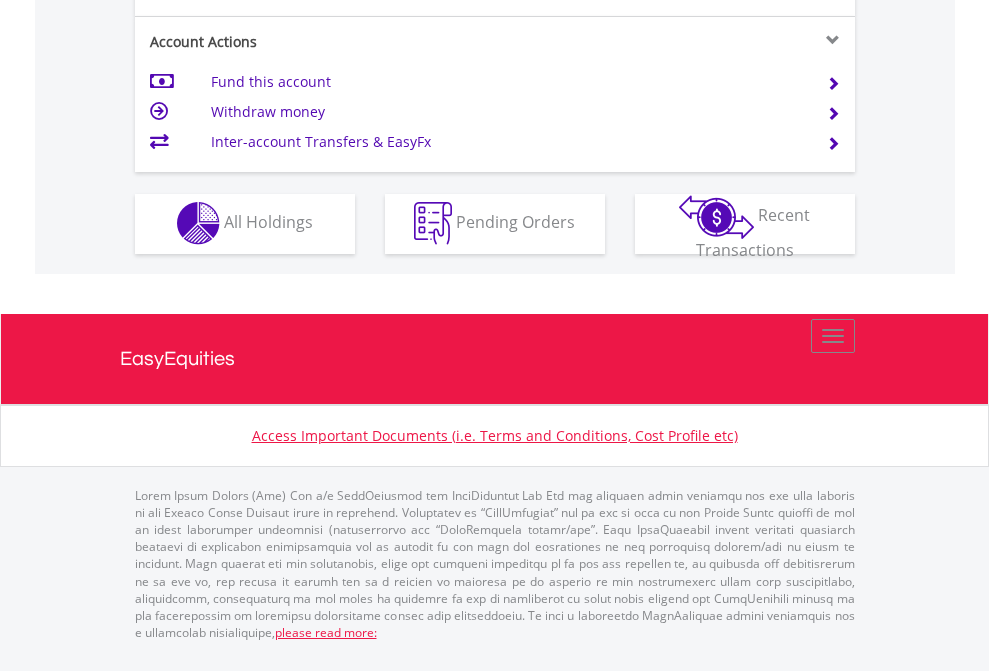click on "Investment types" at bounding box center [706, -353] 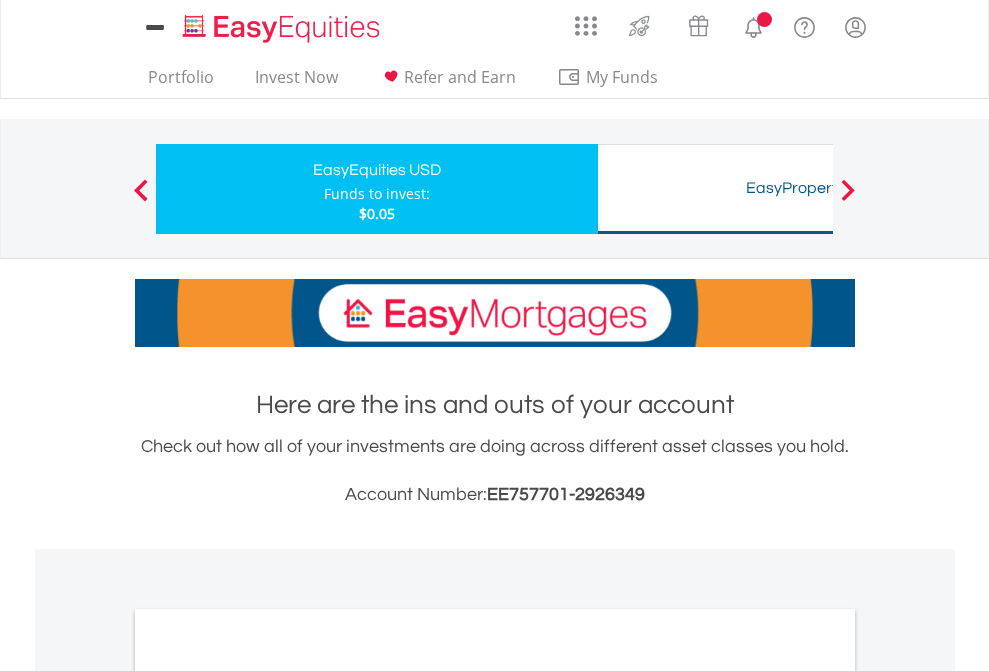 scroll, scrollTop: 0, scrollLeft: 0, axis: both 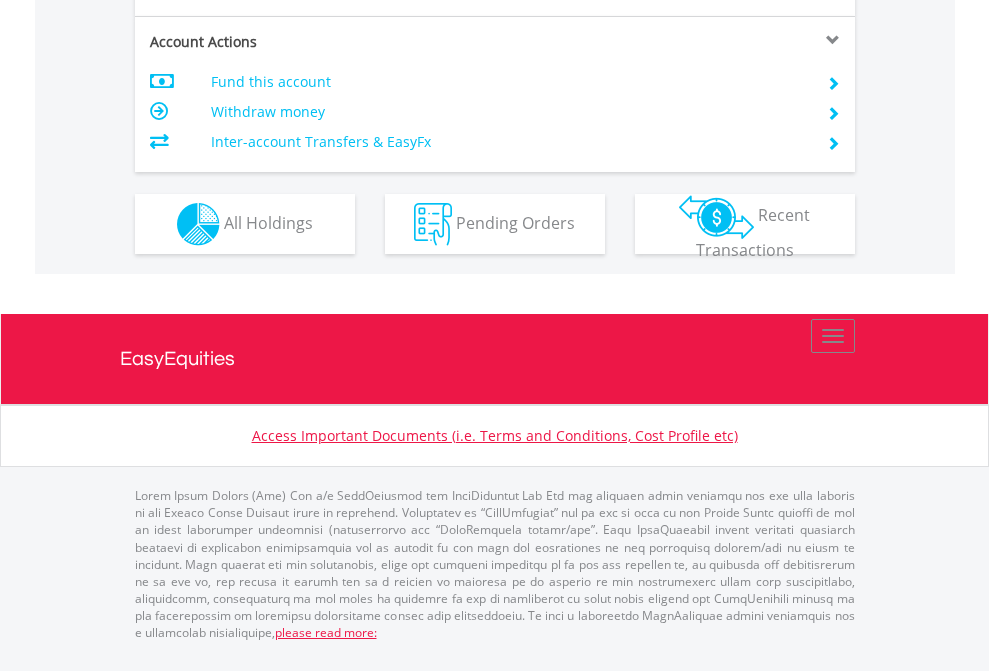 click on "Investment types" at bounding box center [706, -337] 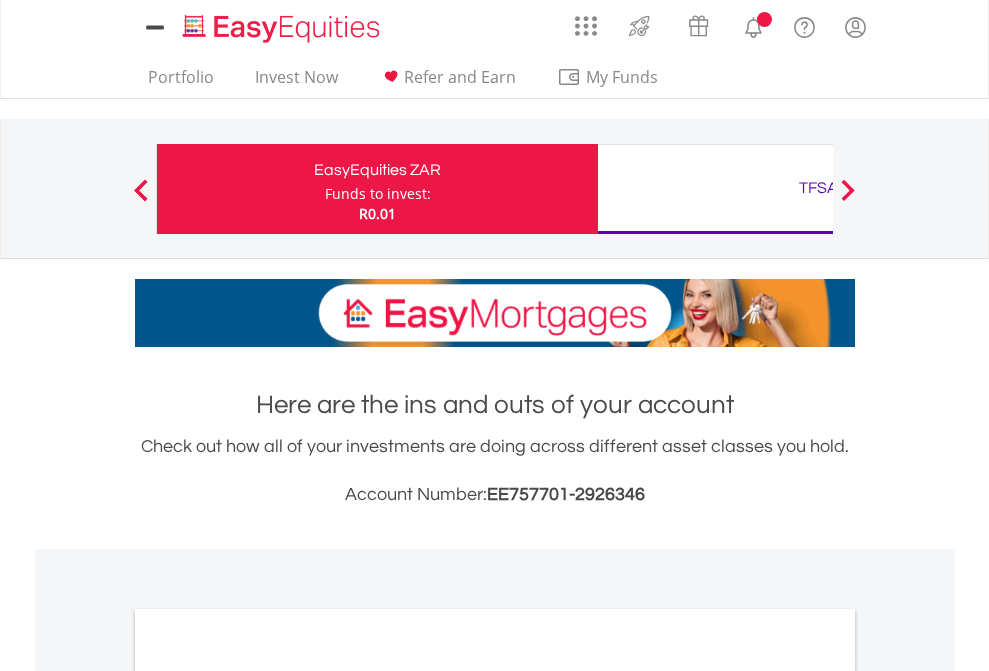 scroll, scrollTop: 0, scrollLeft: 0, axis: both 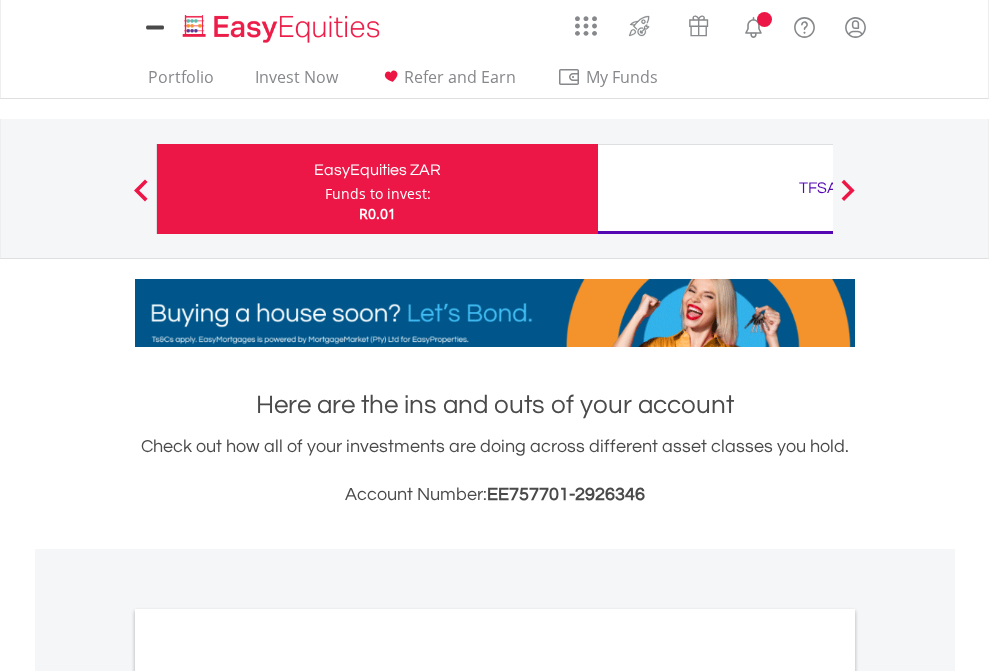 click on "All Holdings" at bounding box center [268, 1096] 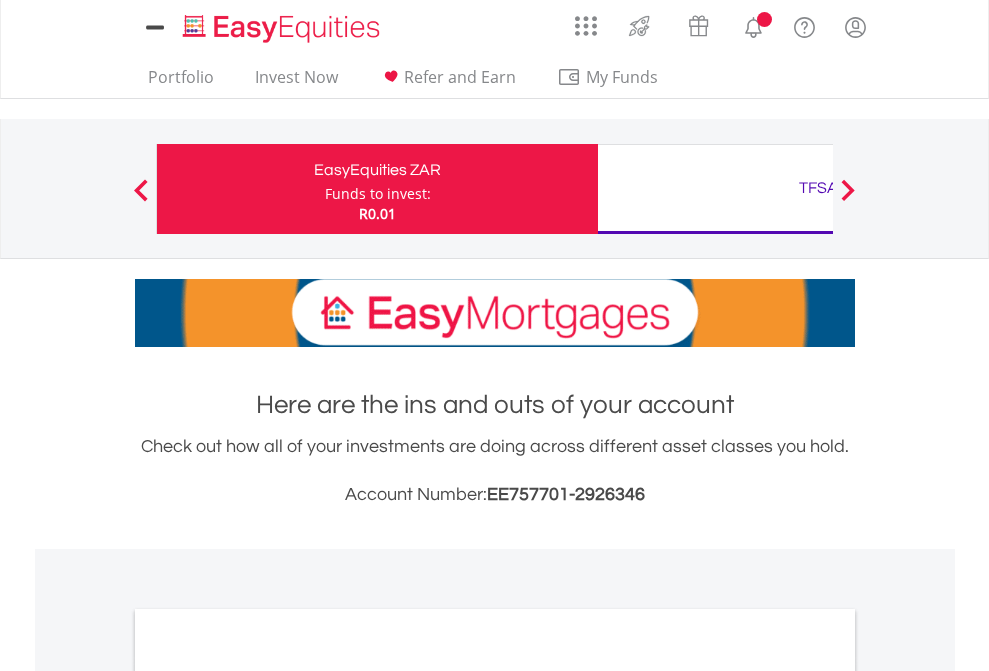 scroll, scrollTop: 1202, scrollLeft: 0, axis: vertical 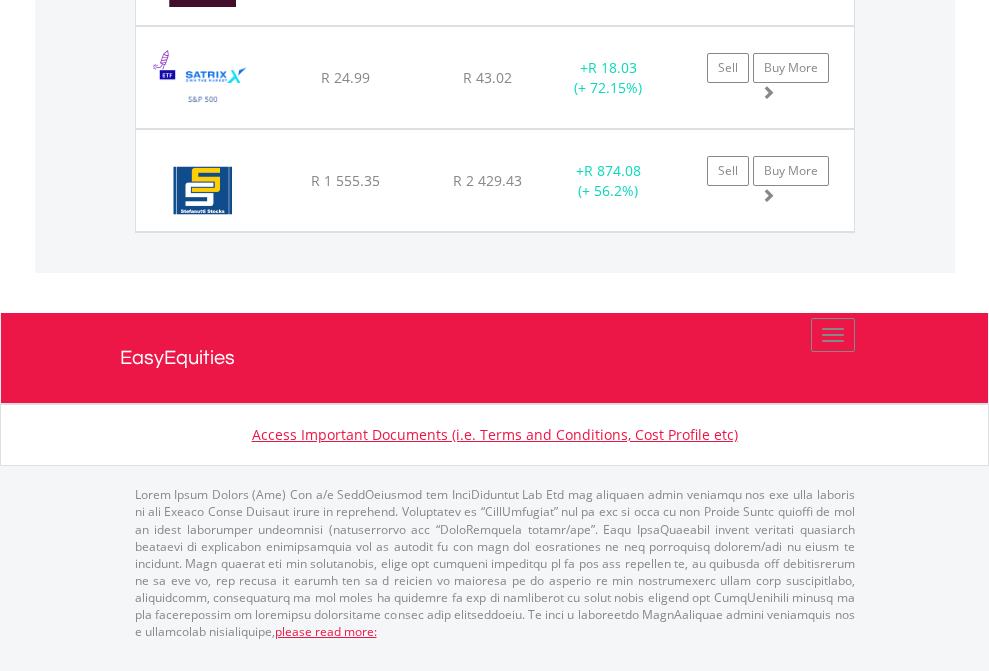 click on "TFSA" at bounding box center [818, -1997] 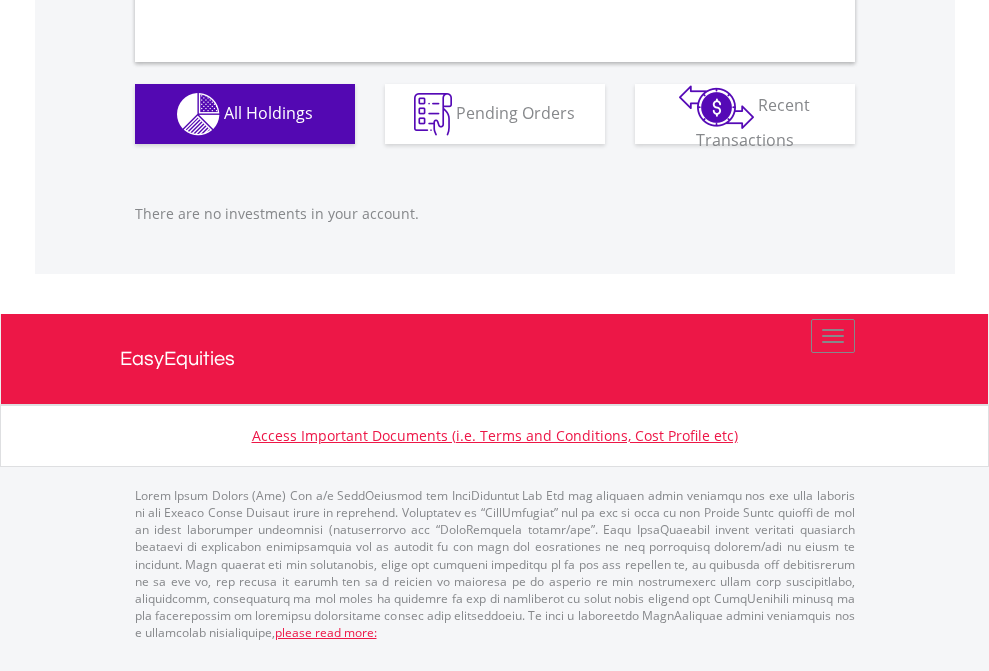 scroll, scrollTop: 1980, scrollLeft: 0, axis: vertical 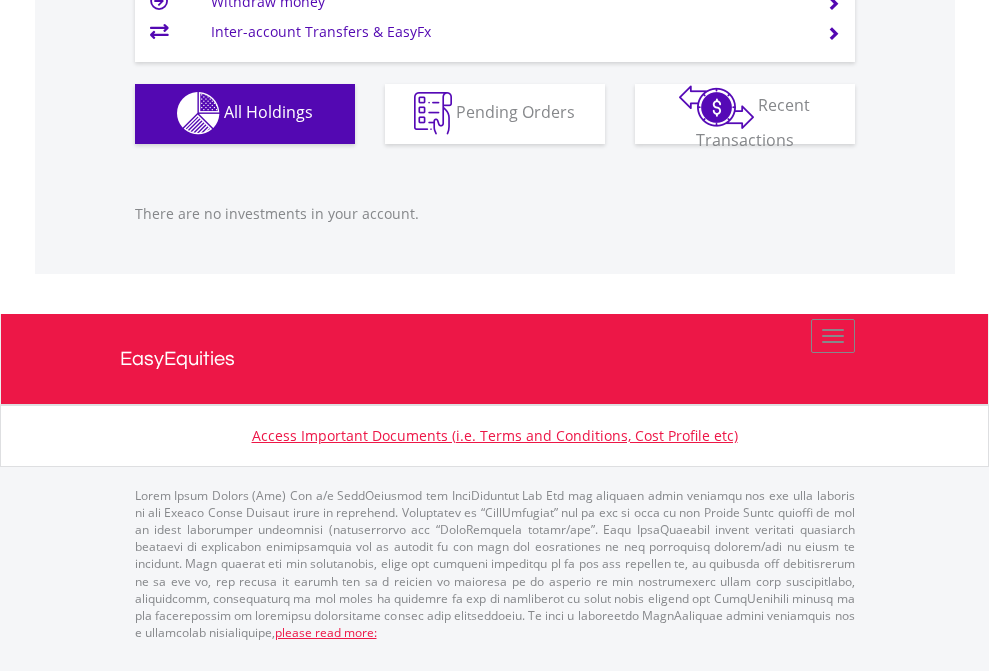 click on "EasyEquities USD" at bounding box center (818, -1142) 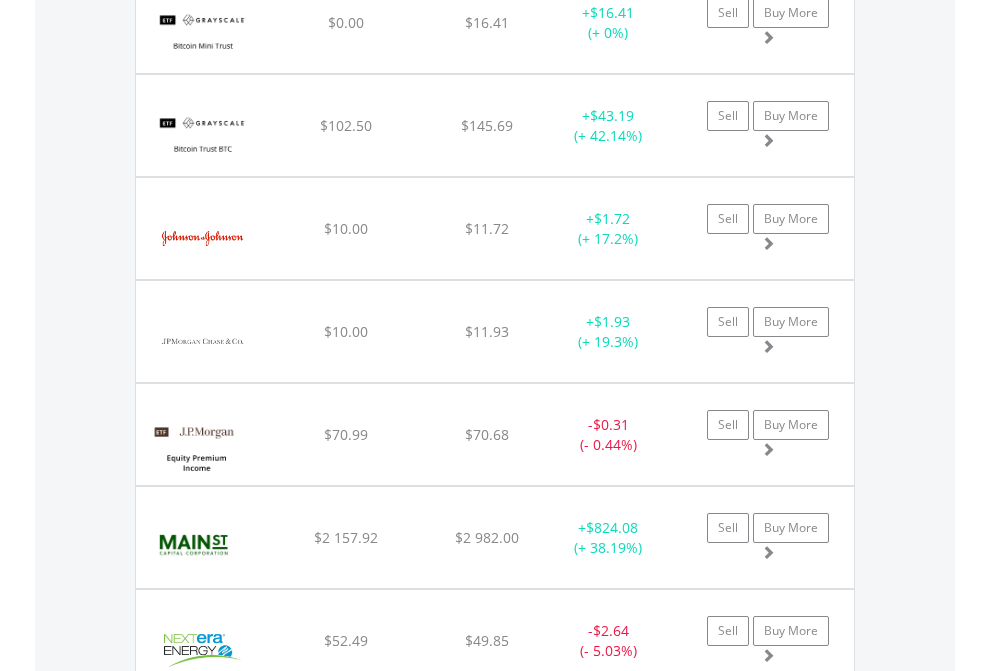 scroll, scrollTop: 2265, scrollLeft: 0, axis: vertical 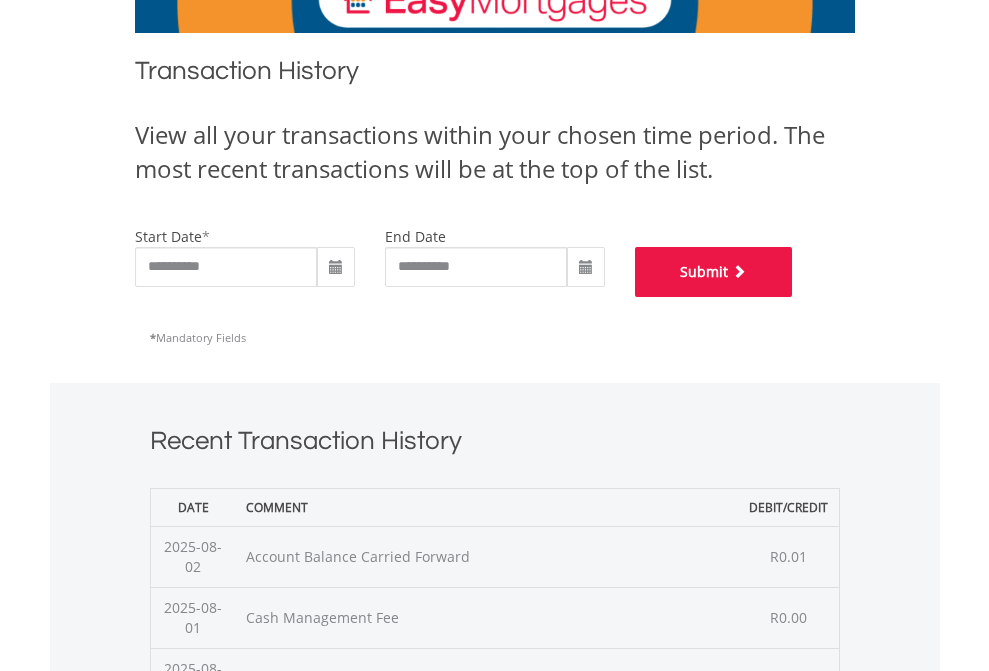 click on "Submit" at bounding box center [714, 272] 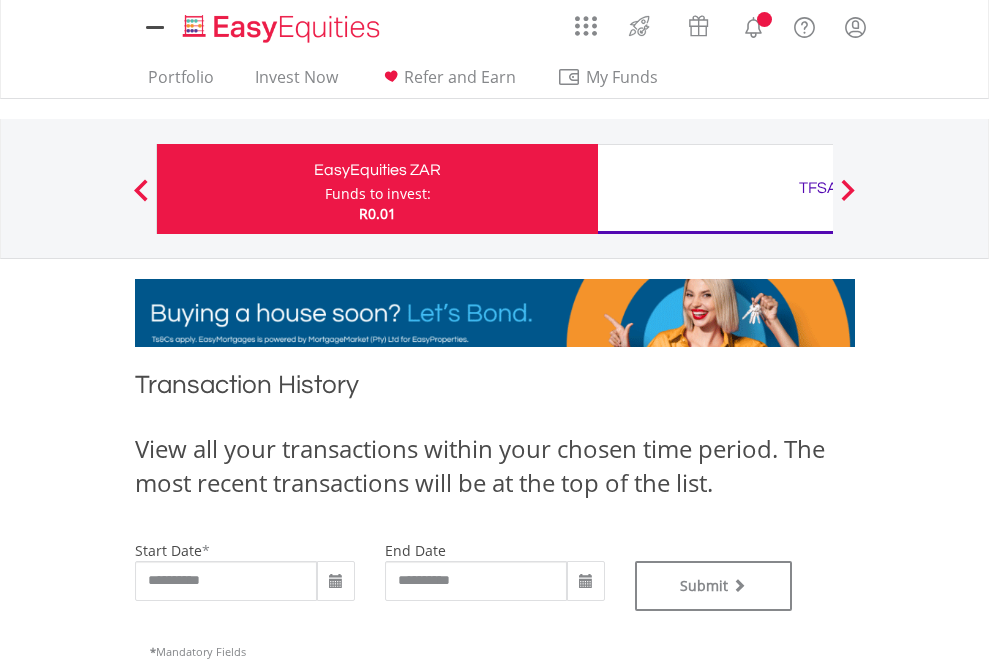 scroll, scrollTop: 0, scrollLeft: 0, axis: both 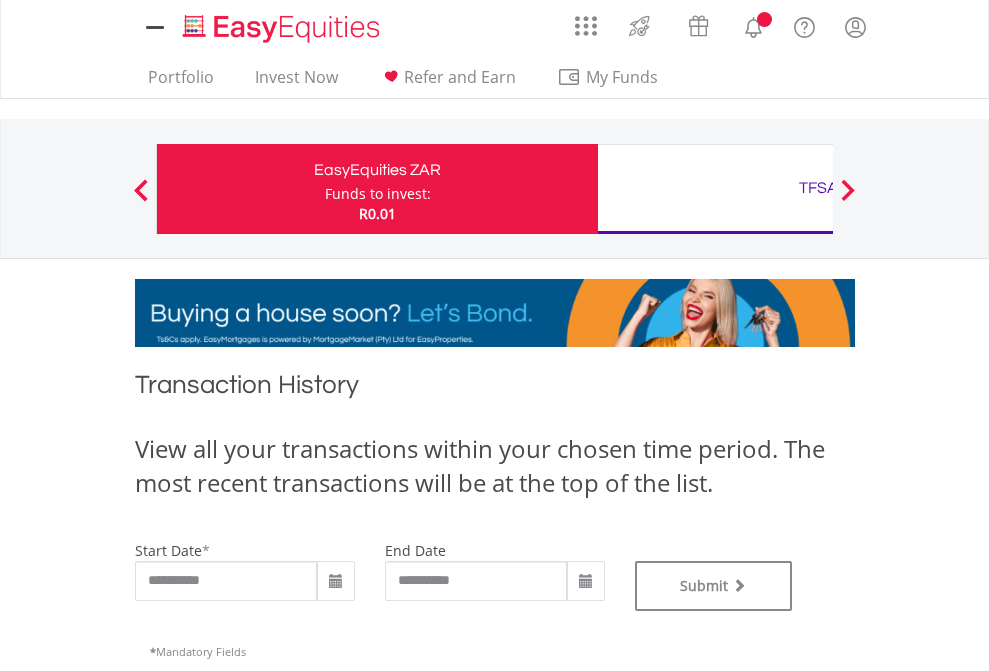 click on "TFSA" at bounding box center [818, 188] 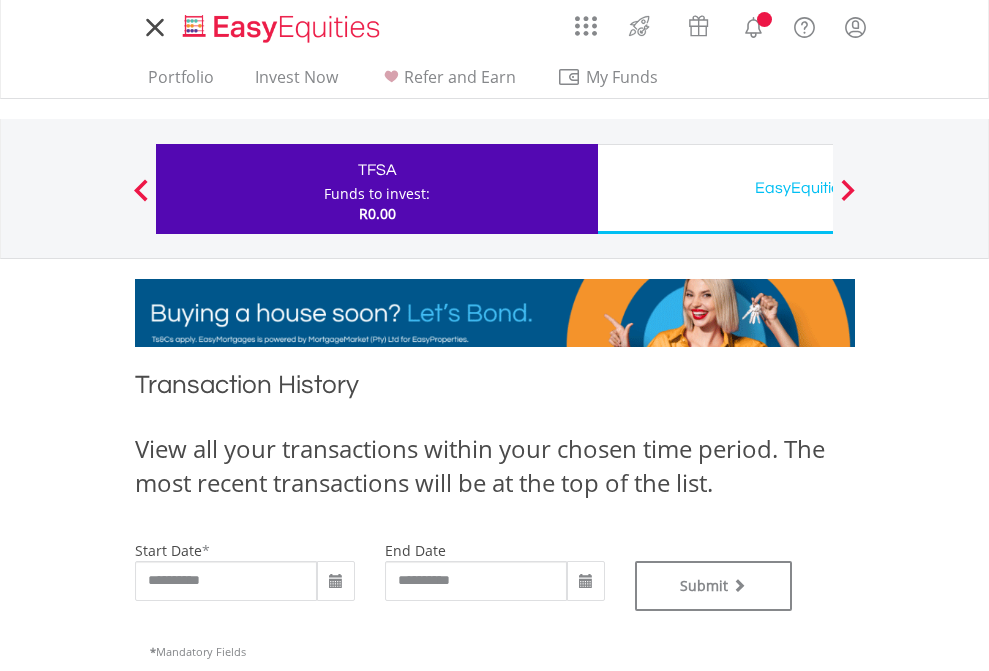 scroll, scrollTop: 0, scrollLeft: 0, axis: both 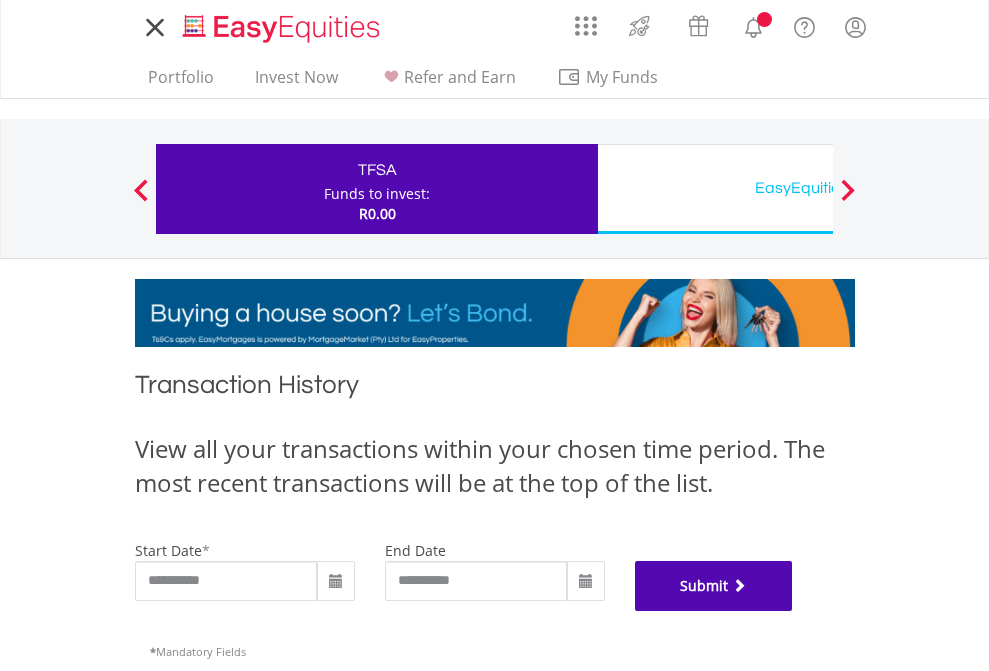 click on "Submit" at bounding box center [714, 586] 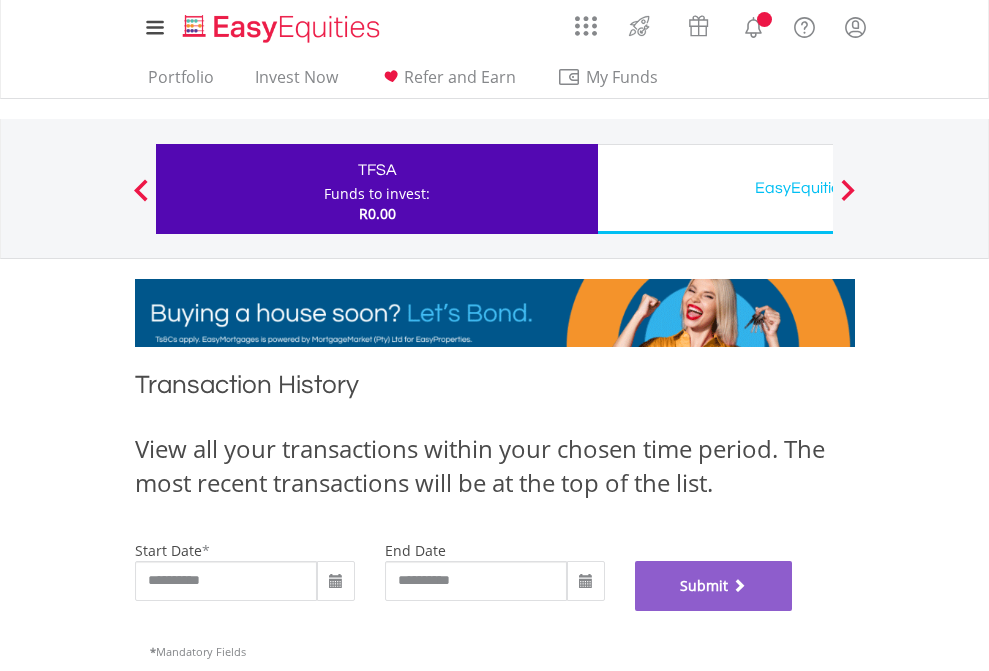 scroll, scrollTop: 811, scrollLeft: 0, axis: vertical 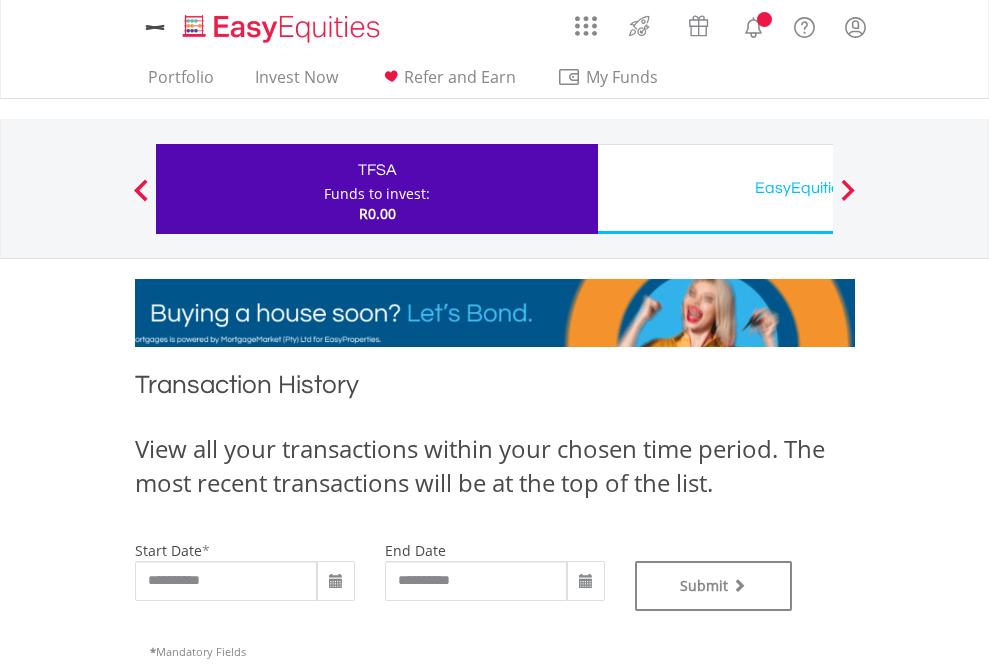 click on "EasyEquities USD" at bounding box center [818, 188] 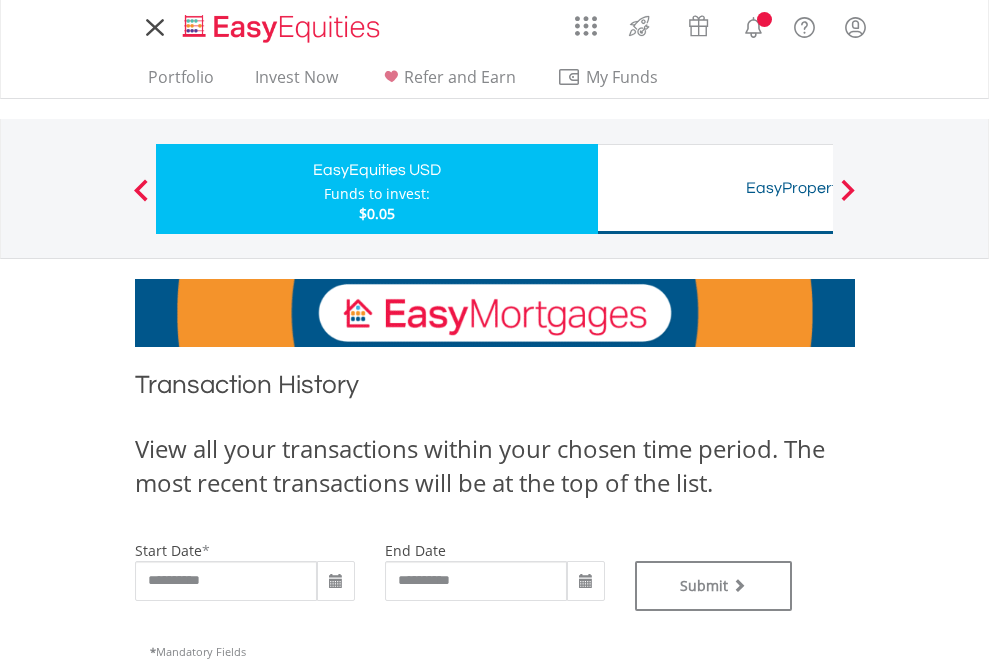 scroll, scrollTop: 0, scrollLeft: 0, axis: both 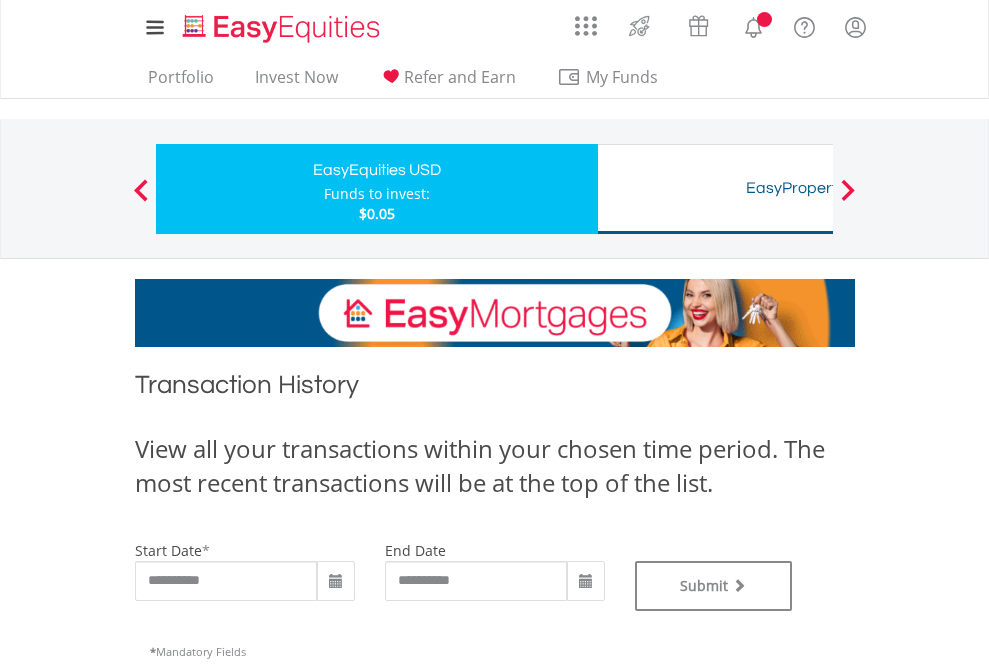 type on "**********" 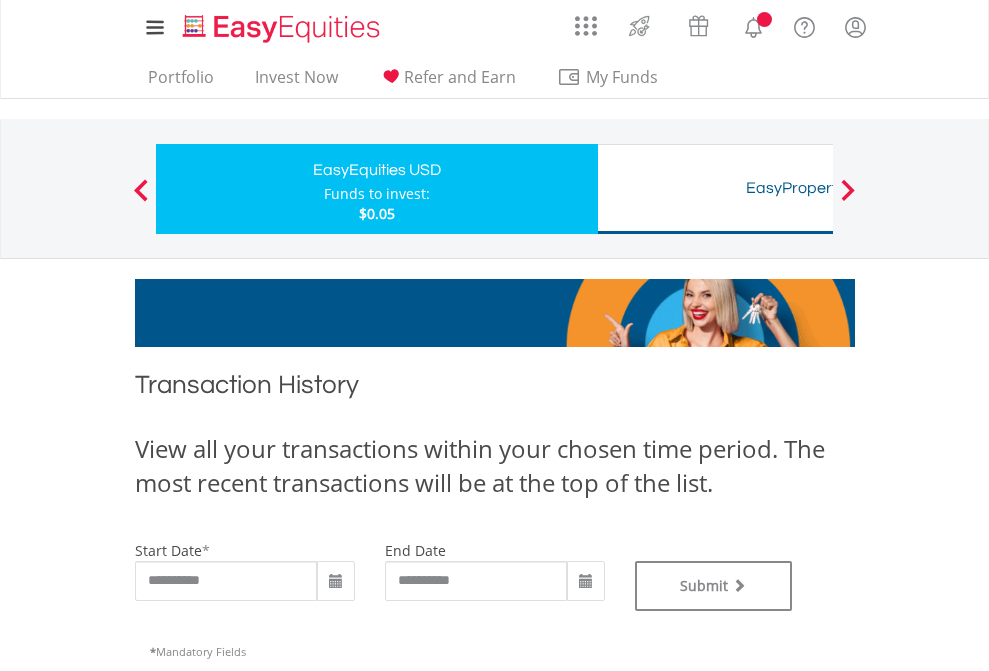 type on "**********" 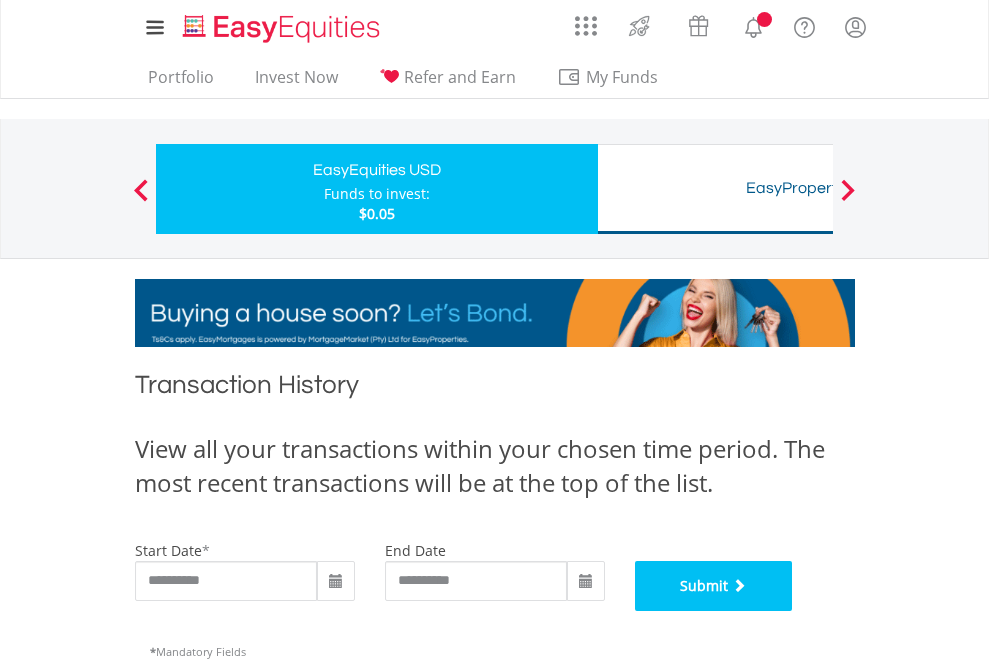 click on "Submit" at bounding box center (714, 586) 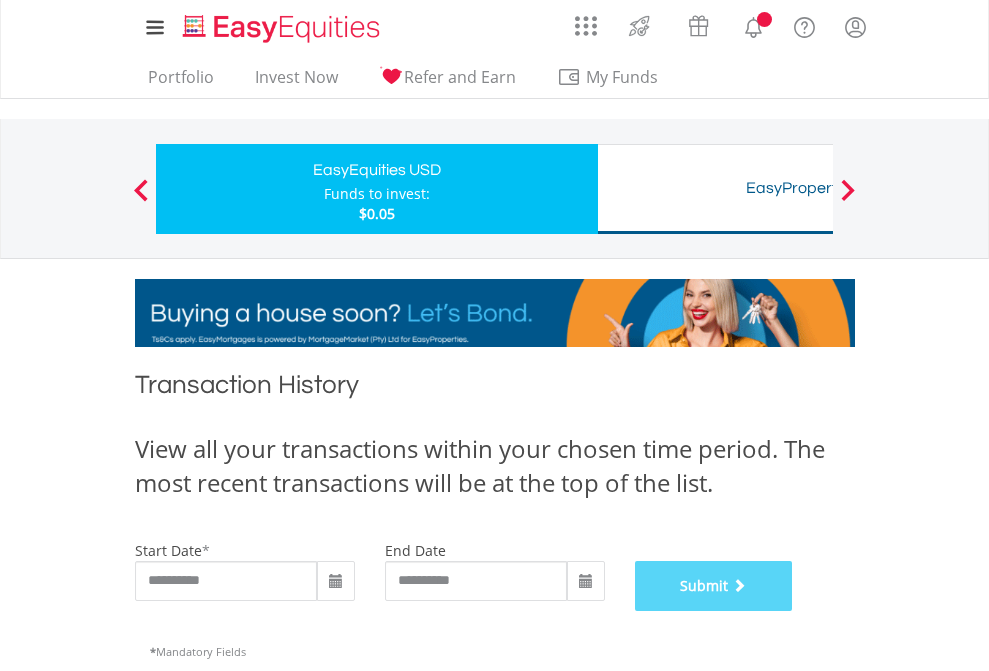 scroll, scrollTop: 811, scrollLeft: 0, axis: vertical 